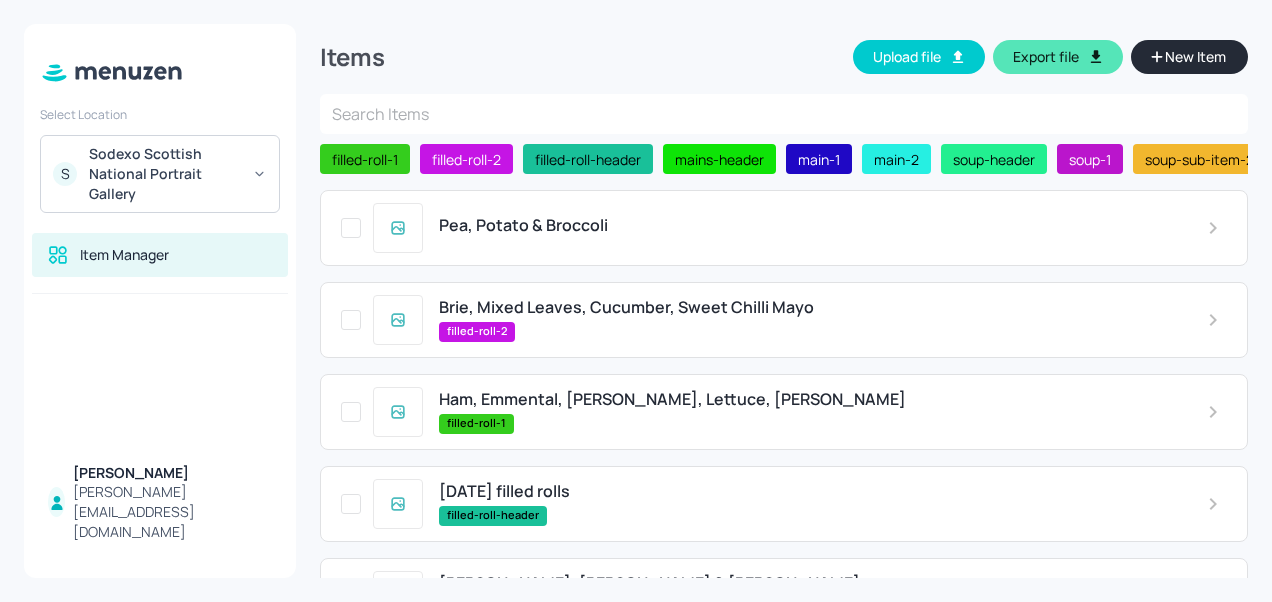 scroll, scrollTop: 0, scrollLeft: 0, axis: both 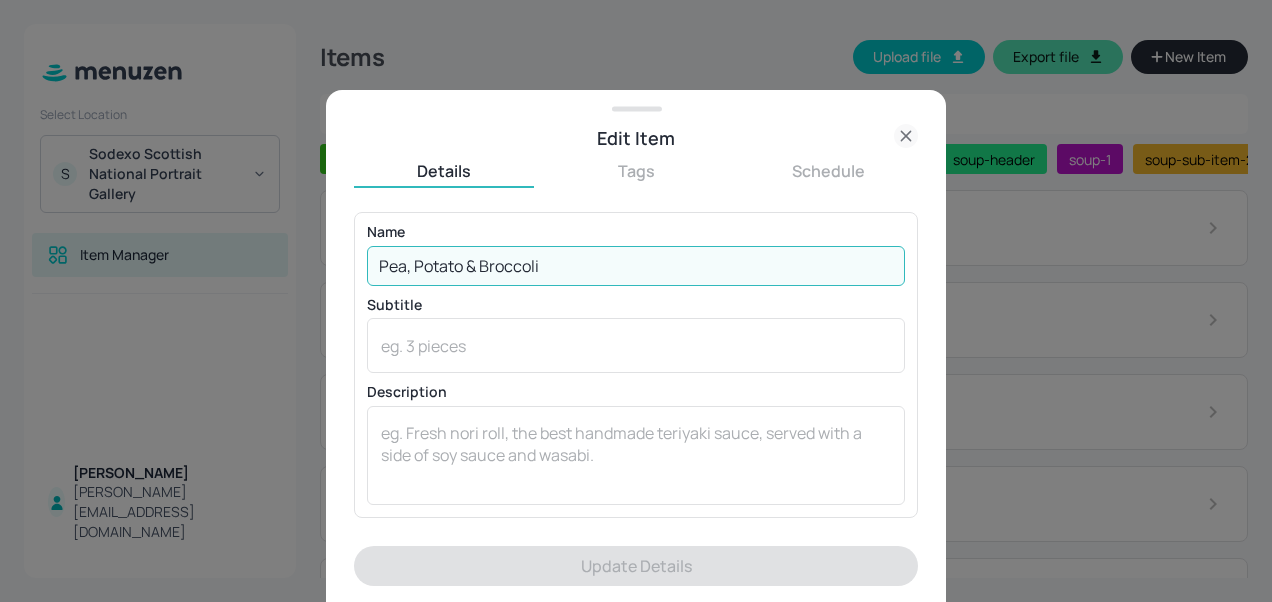 drag, startPoint x: 552, startPoint y: 263, endPoint x: 366, endPoint y: 271, distance: 186.17197 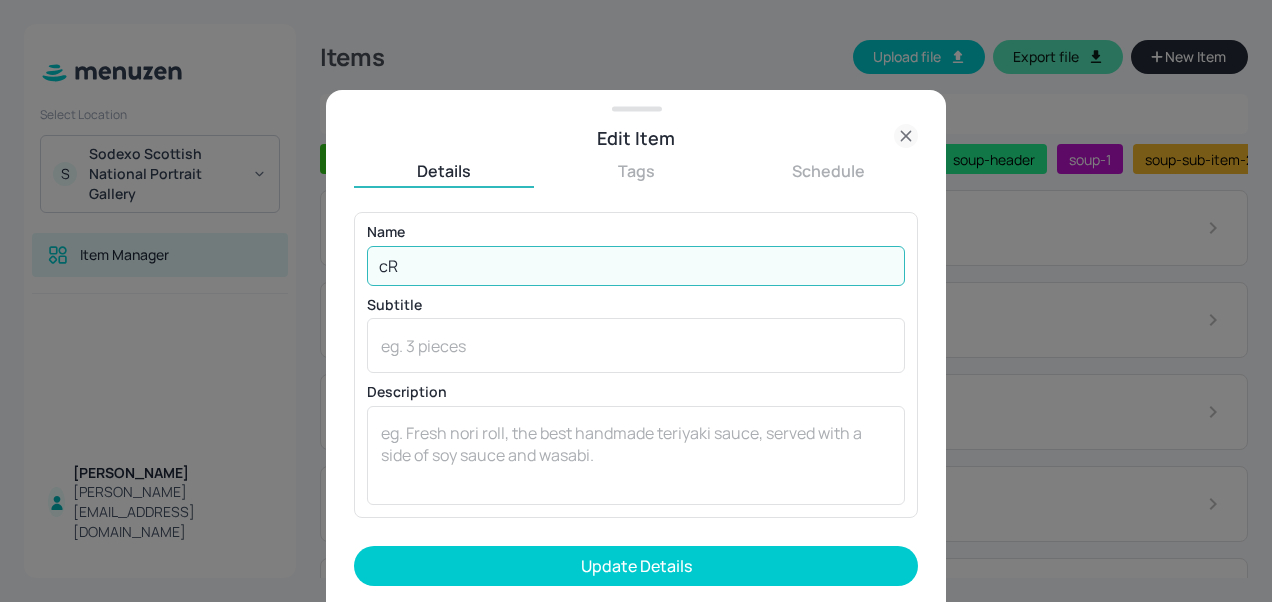 type on "c" 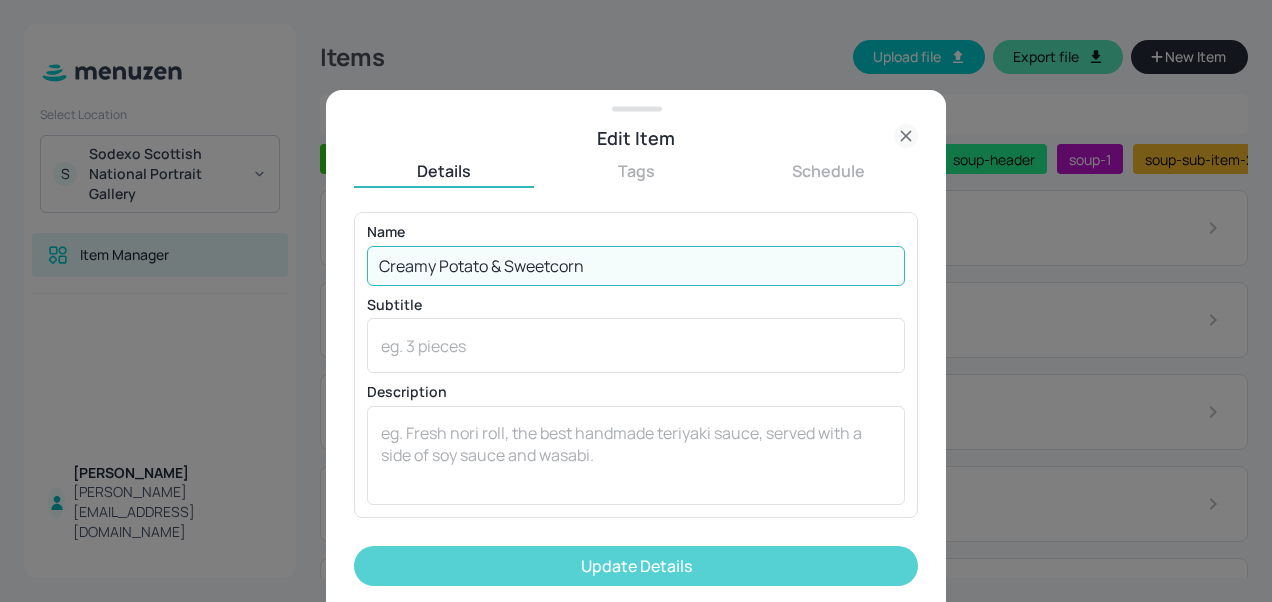 type on "Creamy Potato & Sweetcorn" 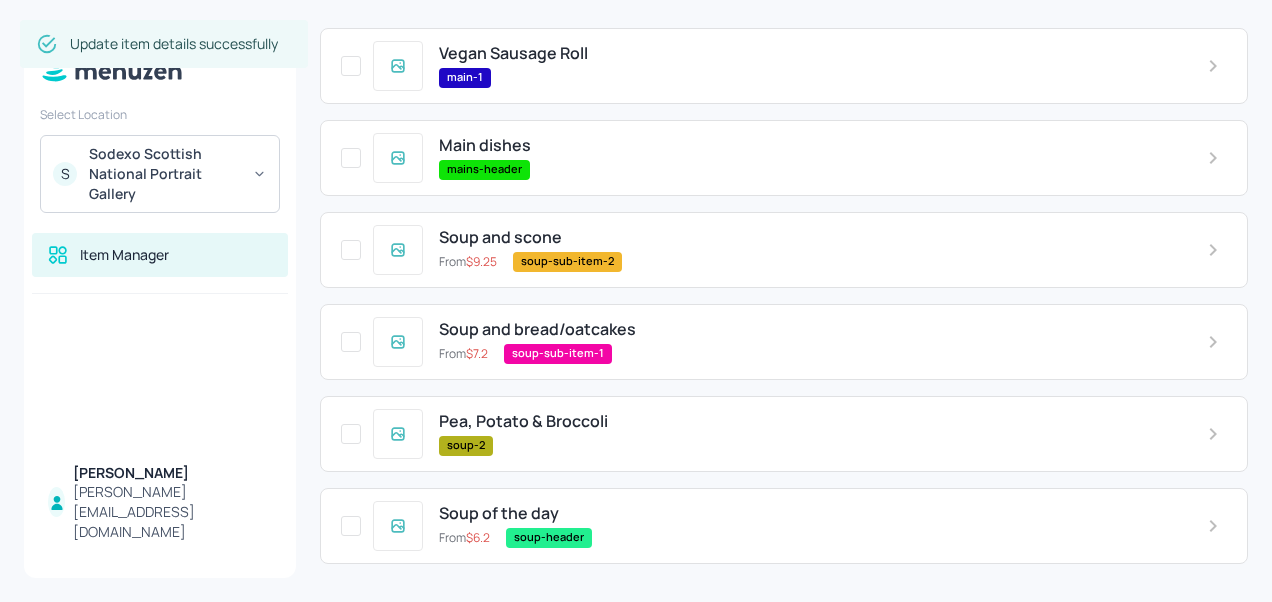 scroll, scrollTop: 714, scrollLeft: 0, axis: vertical 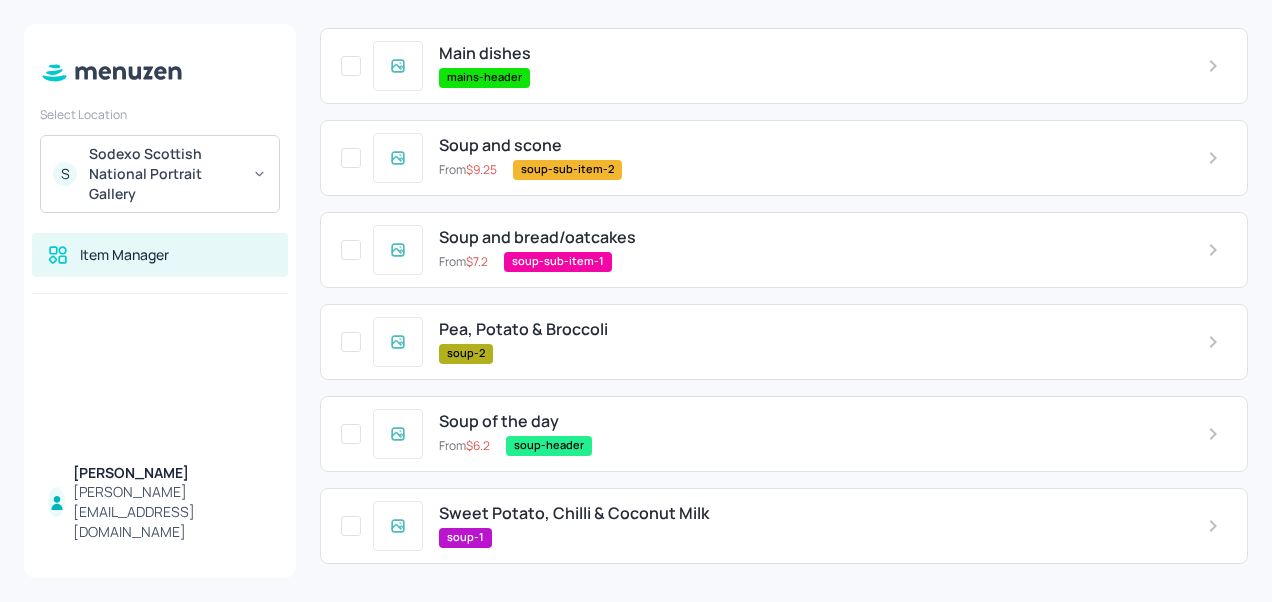 click on "Pea, Potato & Broccoli" at bounding box center [523, 329] 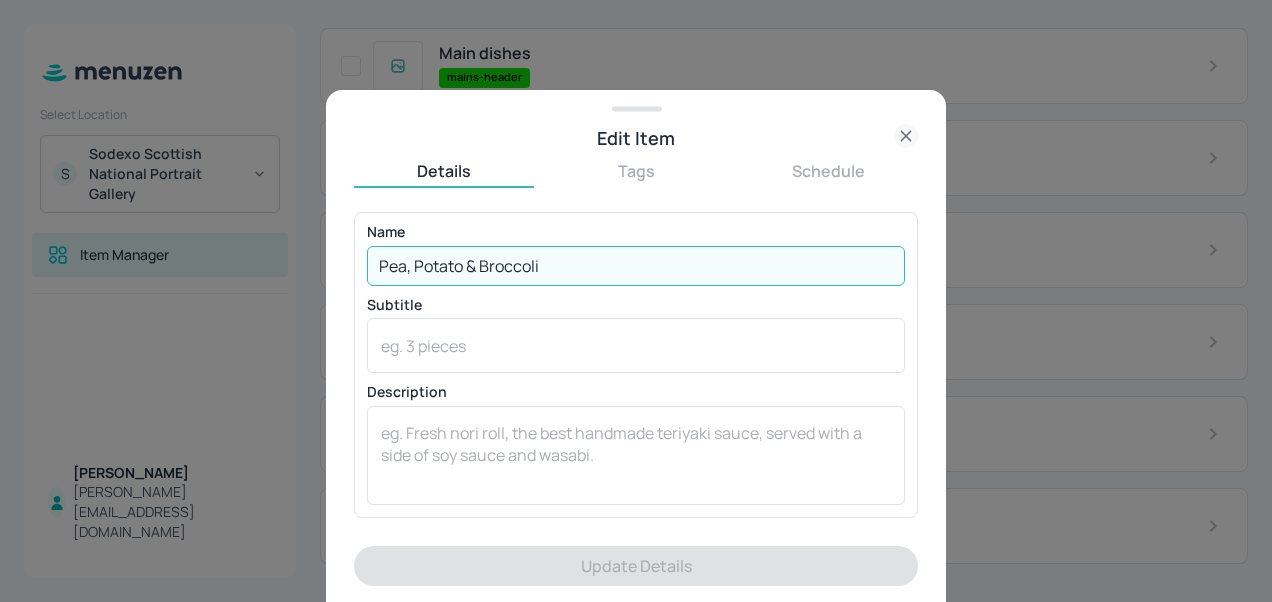 drag, startPoint x: 559, startPoint y: 259, endPoint x: 304, endPoint y: 259, distance: 255 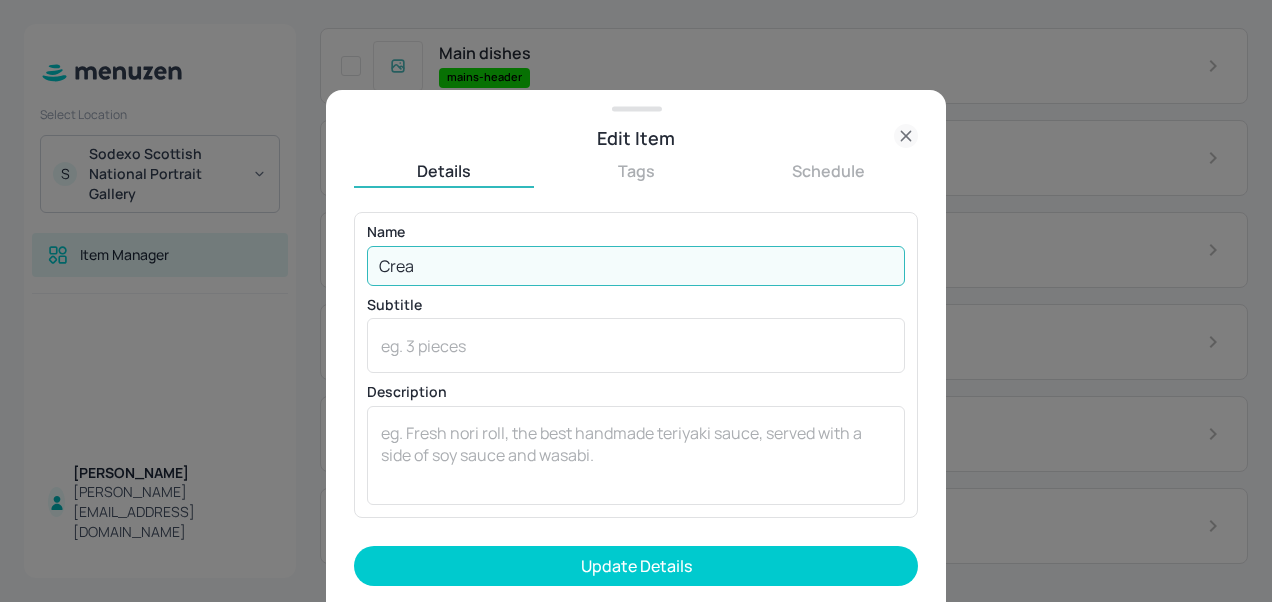 type on "Crea" 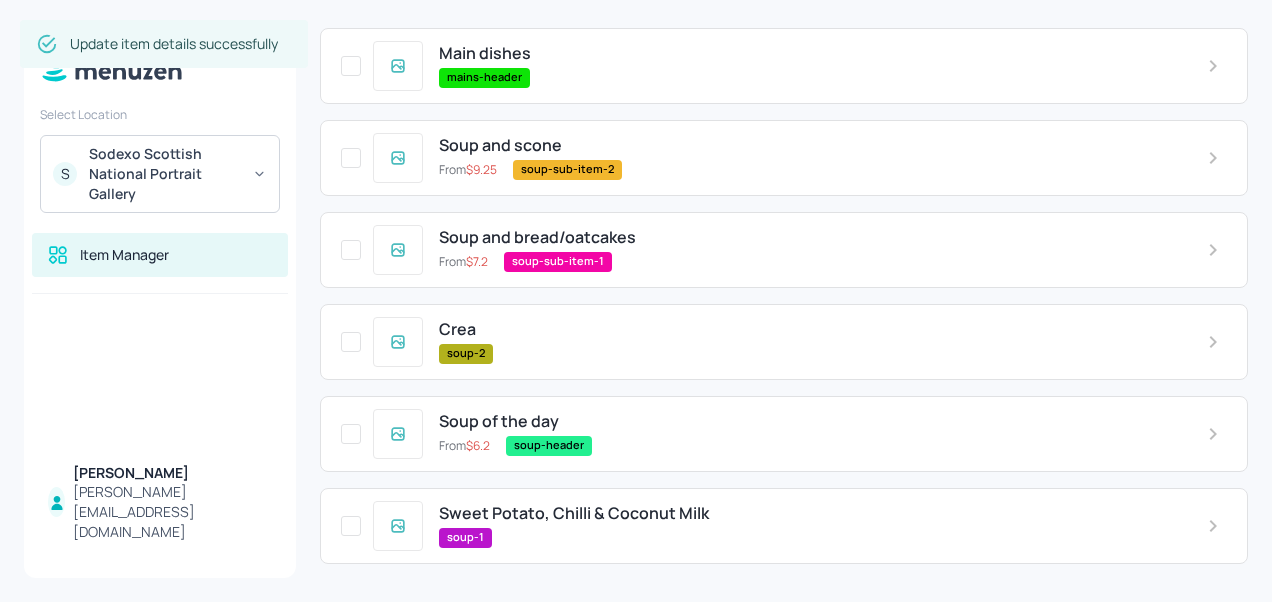 click on "Crea" at bounding box center [807, 329] 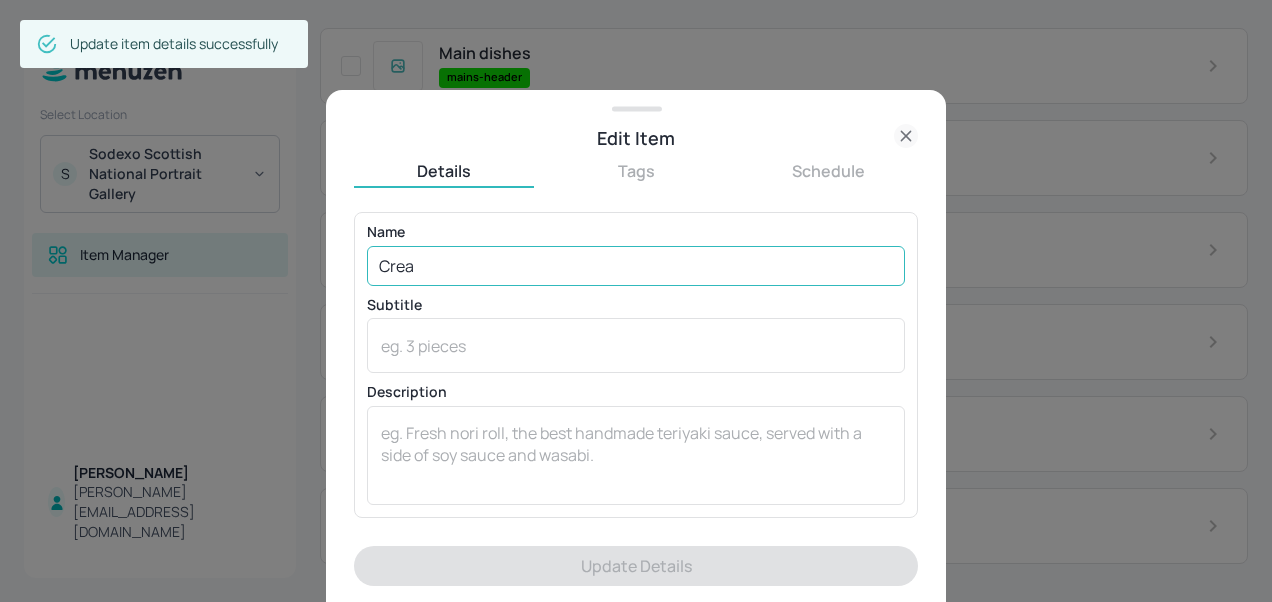 click on "Crea" at bounding box center [636, 266] 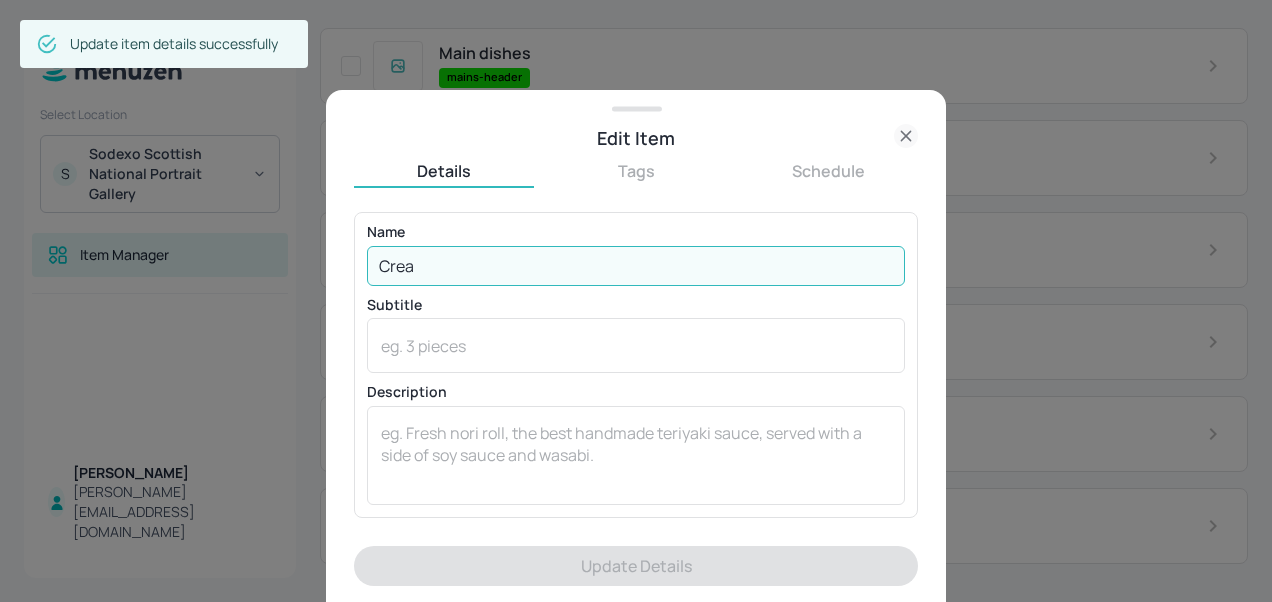 type on "Creamy Potato & Sweetcorn" 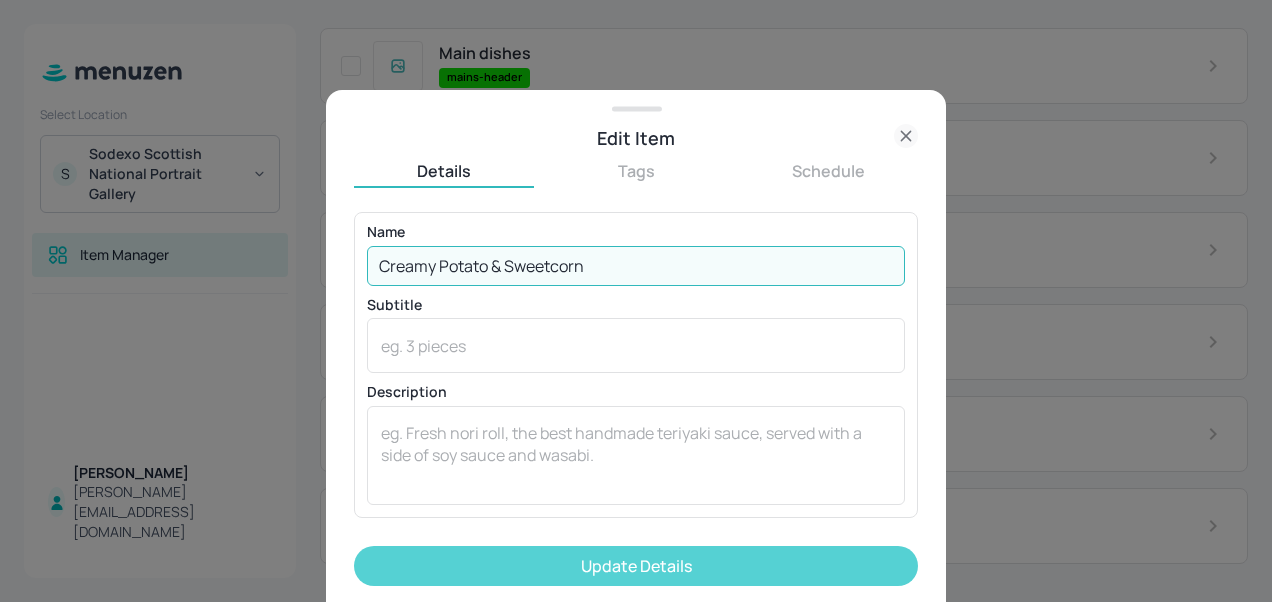 click on "Update Details" at bounding box center [636, 566] 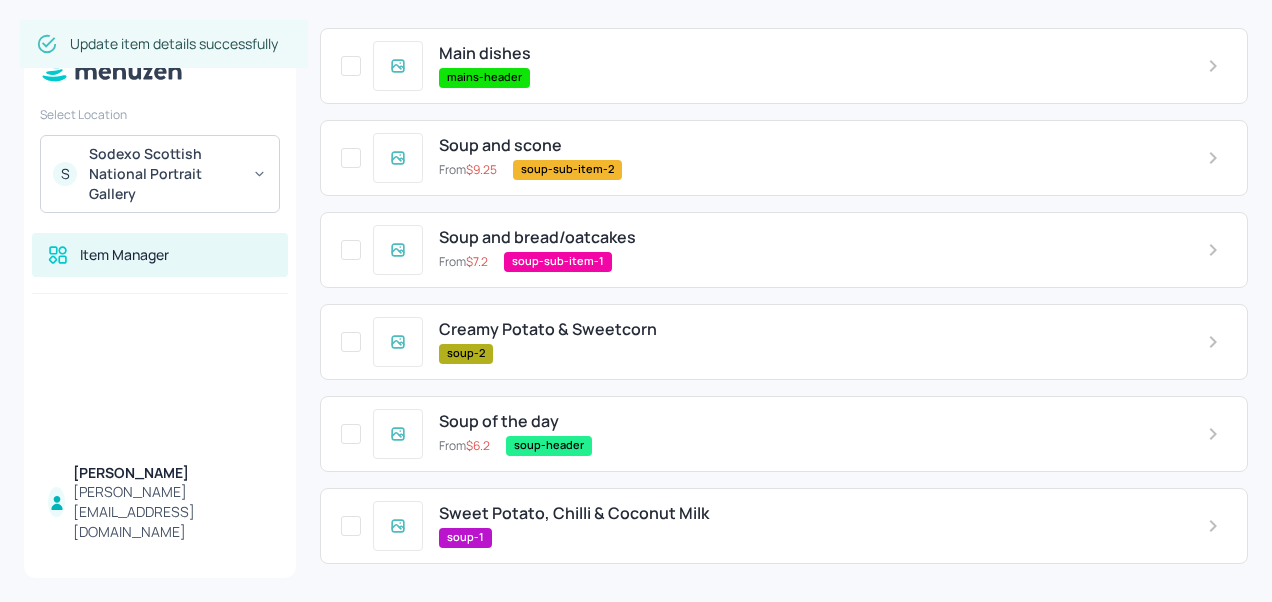 click on "Sweet Potato, Chilli & Coconut Milk  soup-1" at bounding box center [807, 525] 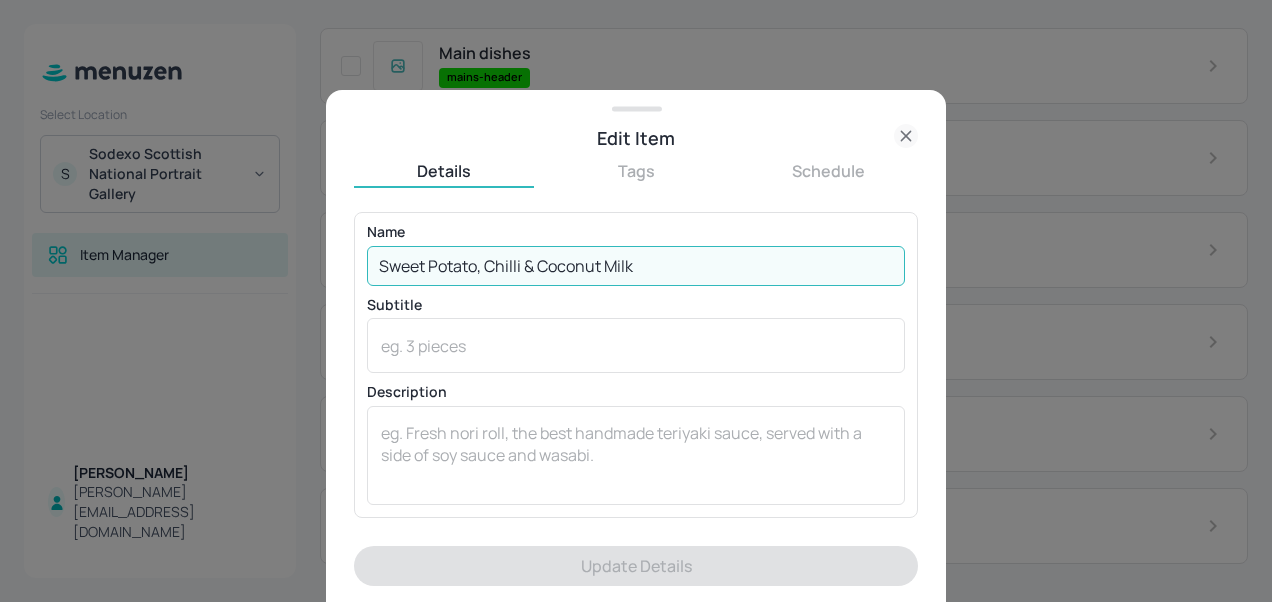 drag, startPoint x: 678, startPoint y: 266, endPoint x: 620, endPoint y: 271, distance: 58.21512 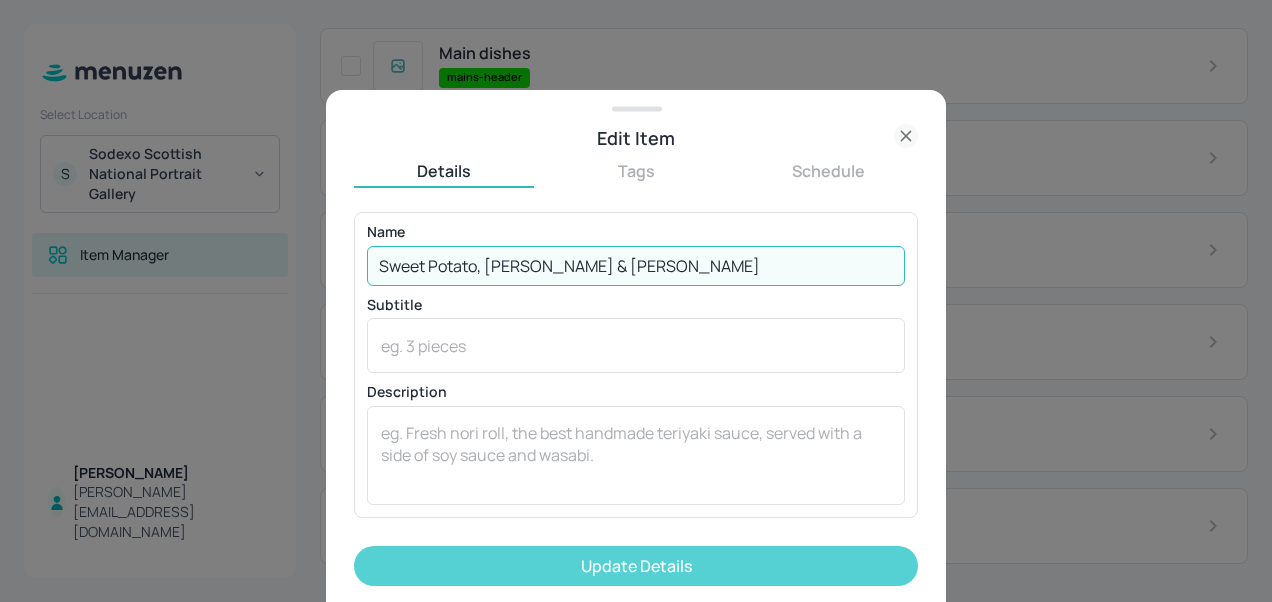type on "Sweet Potato, [PERSON_NAME] & [PERSON_NAME]" 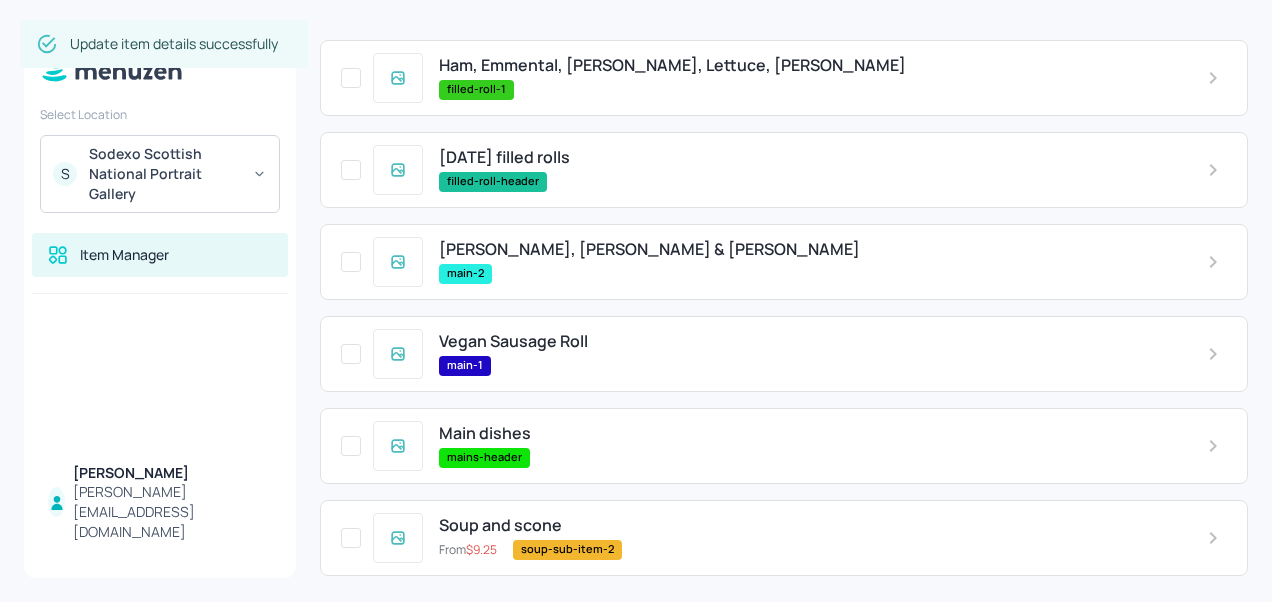 scroll, scrollTop: 331, scrollLeft: 0, axis: vertical 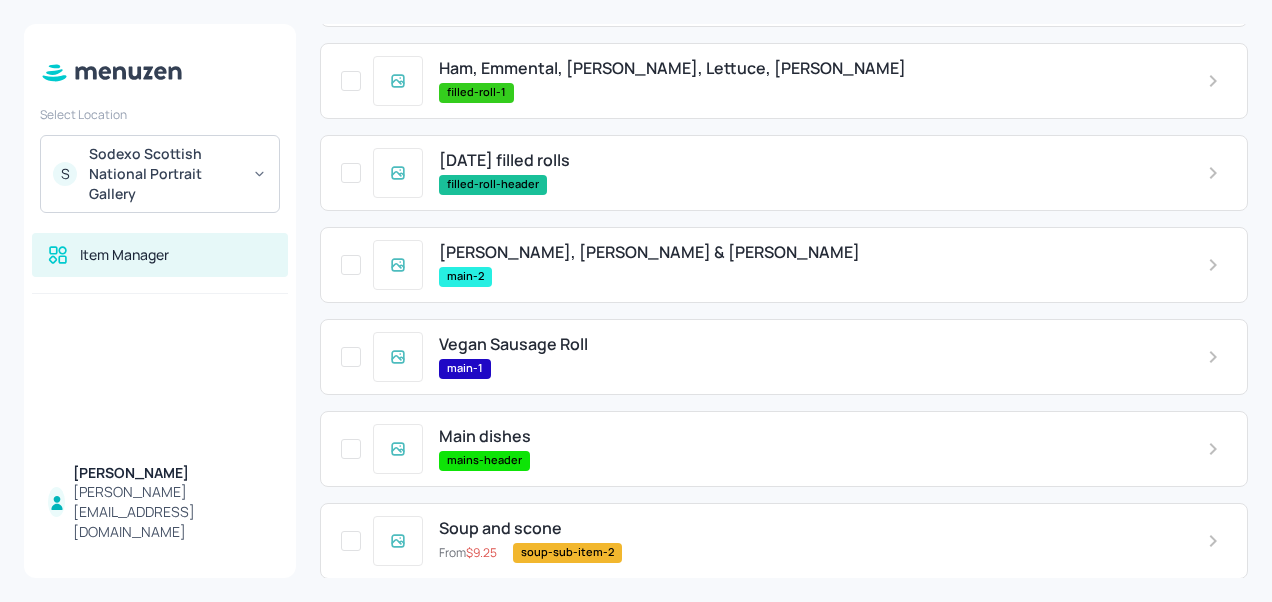 drag, startPoint x: 534, startPoint y: 358, endPoint x: 467, endPoint y: 322, distance: 76.05919 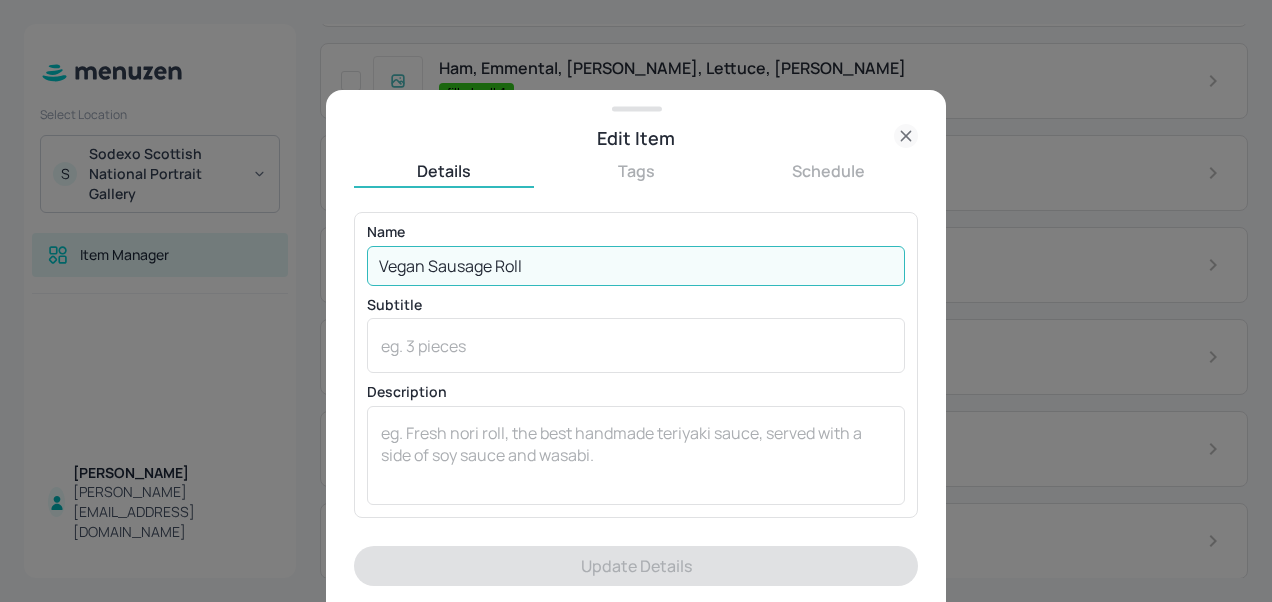 drag, startPoint x: 538, startPoint y: 262, endPoint x: 364, endPoint y: 273, distance: 174.34735 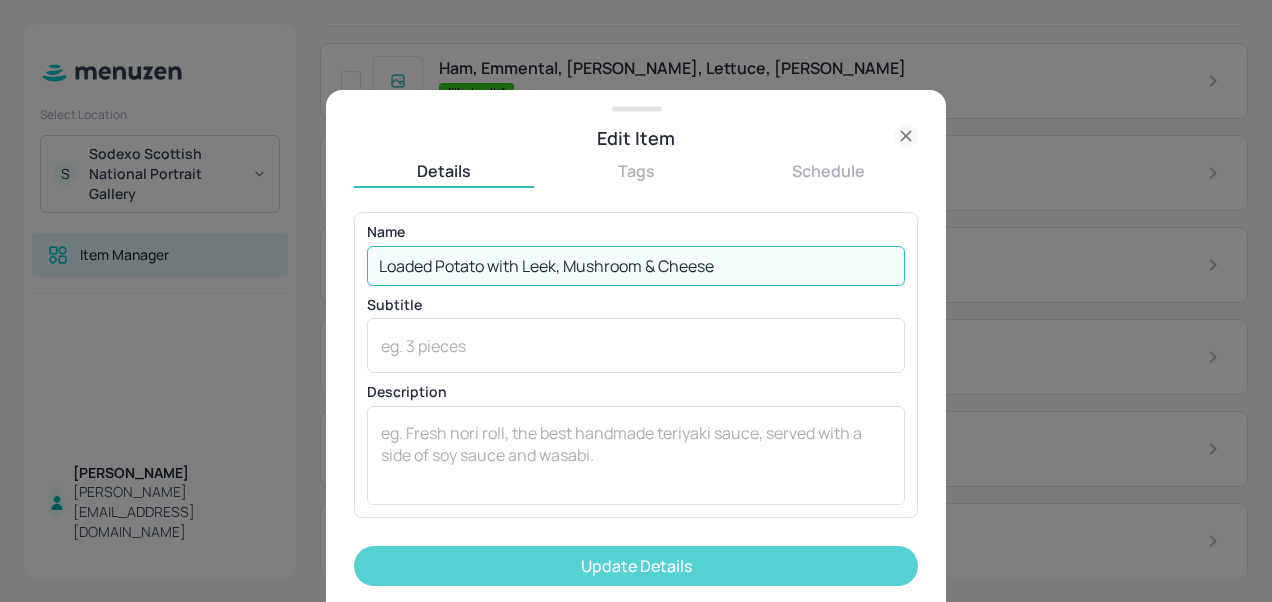 type on "Loaded Potato with Leek, Mushroom & Cheese" 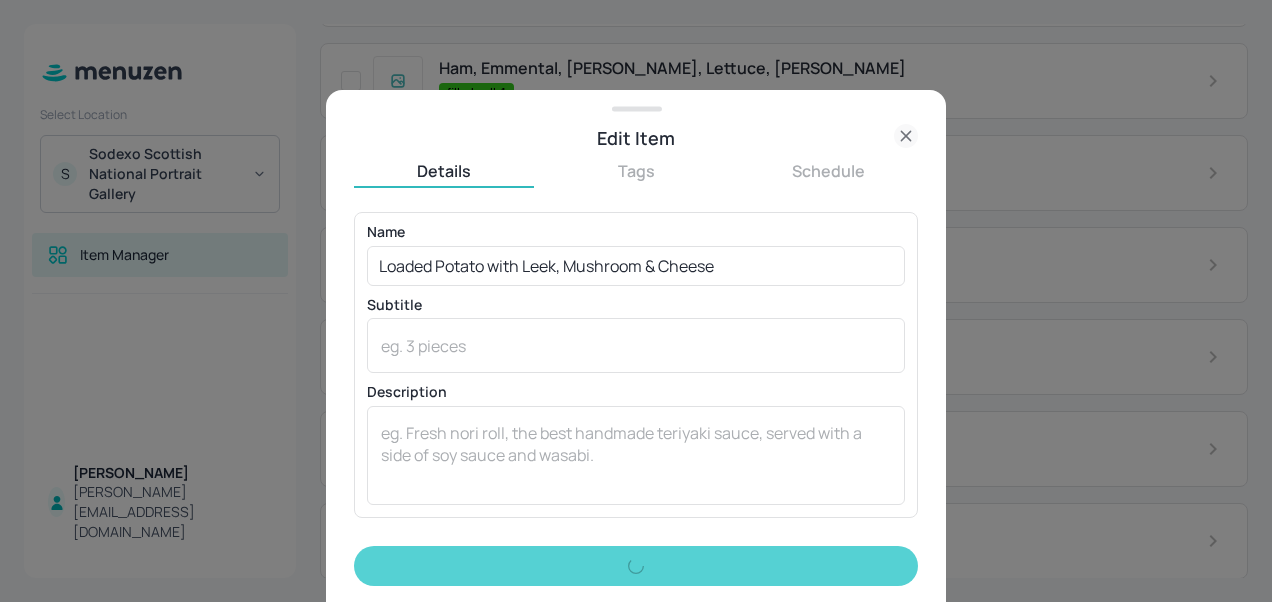 click on "Name Loaded Potato with Leek, Mushroom & Cheese ​ Subtitle x ​ Description x ​ Price ​ ​ kJ ​  Add Variation Item Image Upload Image
To pick up a draggable item, press the space bar.
While dragging, use the arrow keys to move the item.
Press space again to drop the item in its new position, or press escape to cancel.
Icons
To pick up a draggable item, press the space bar.
While dragging, use the arrow keys to move the item.
Press space again to drop the item in its new position, or press escape to cancel.
Update Details" at bounding box center [636, 407] 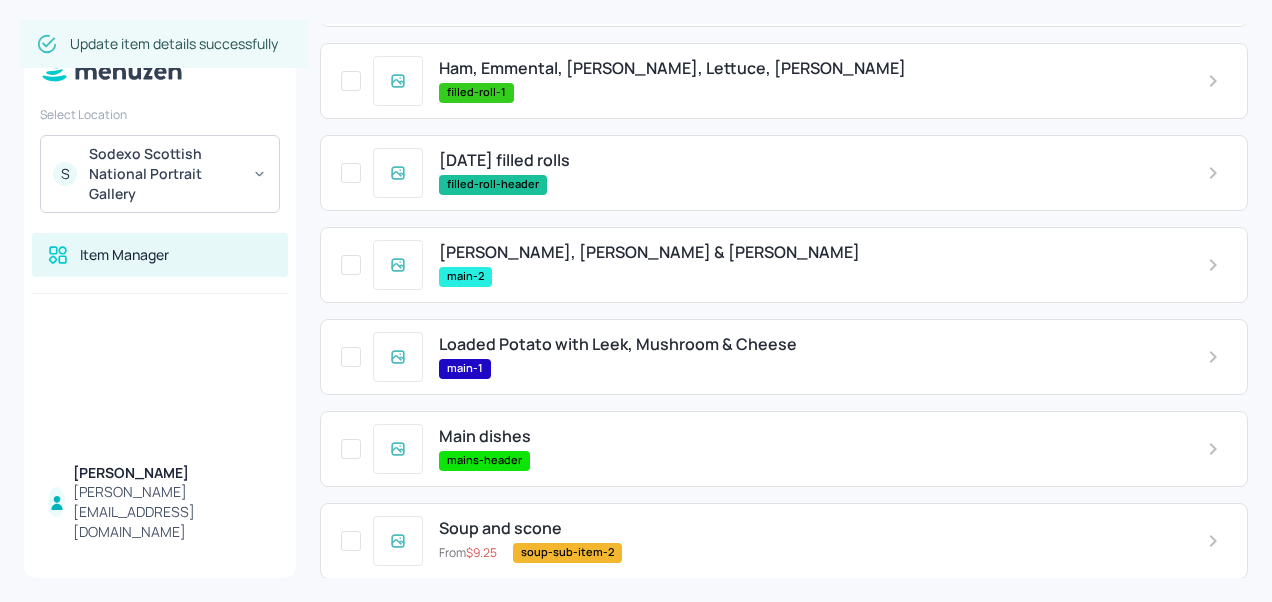 click on "Leek, Cheddar & Tomato Frittata" at bounding box center [649, 252] 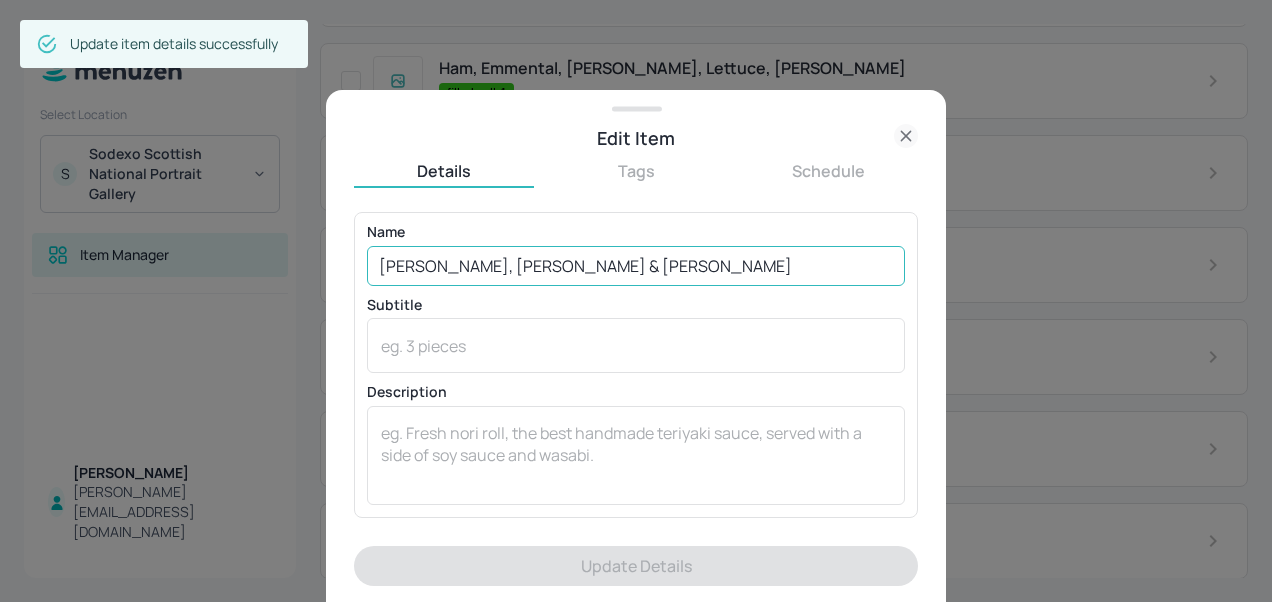 click on "Leek, Cheddar & Tomato Frittata" at bounding box center [636, 266] 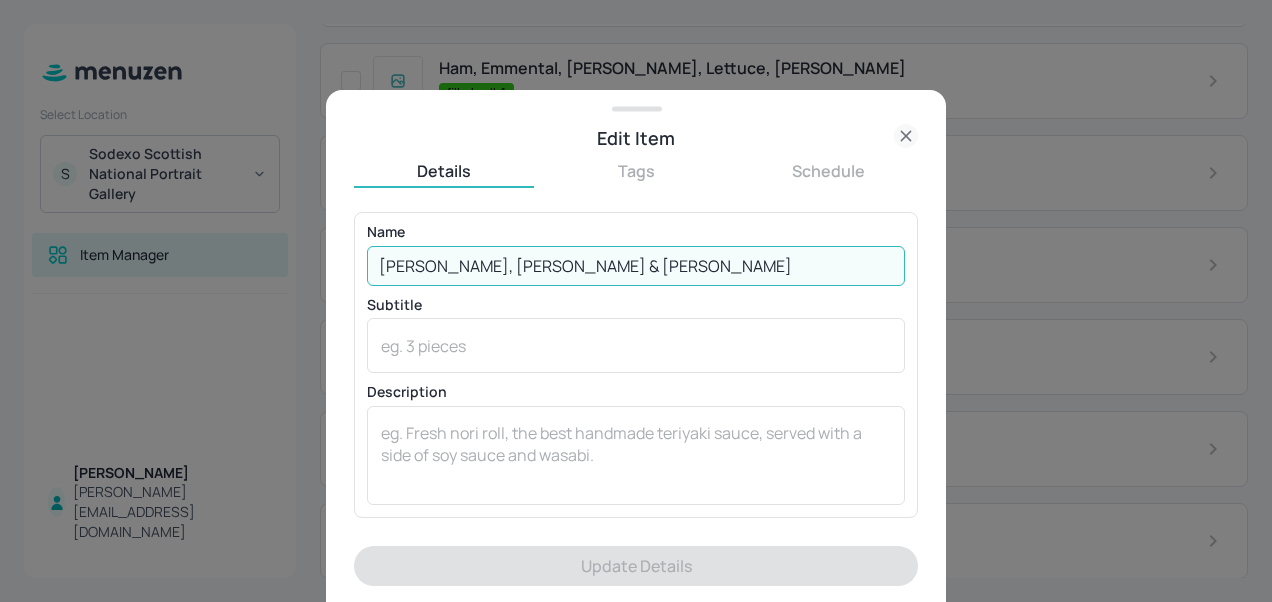 drag, startPoint x: 657, startPoint y: 262, endPoint x: 421, endPoint y: 259, distance: 236.01907 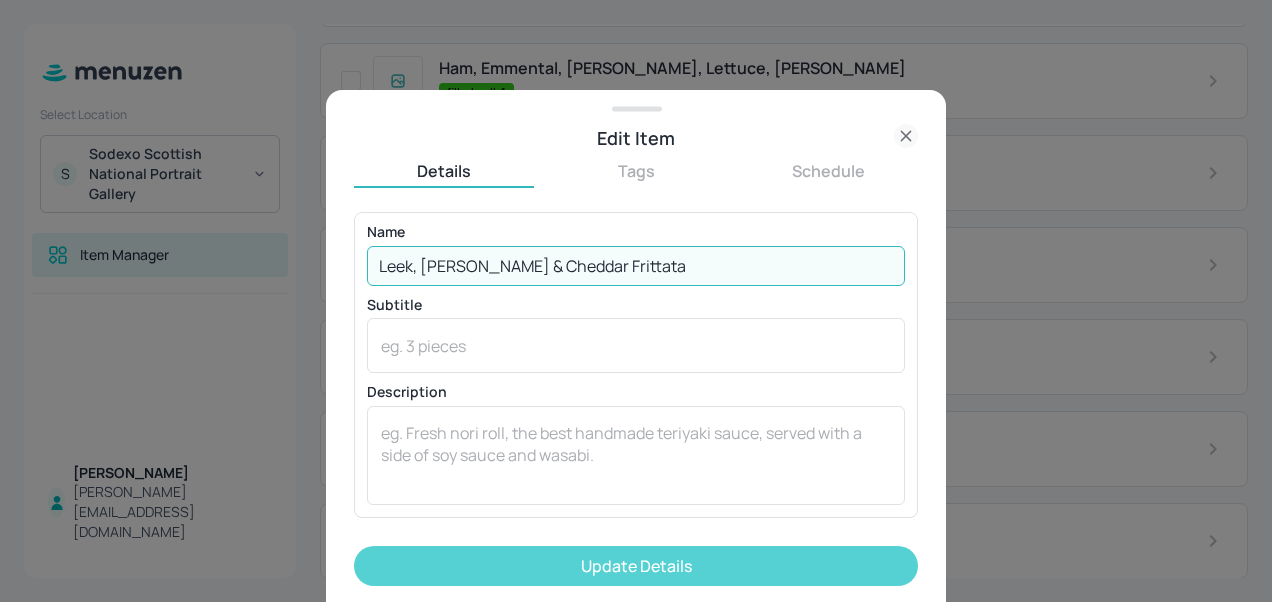 type on "Leek, [PERSON_NAME] & Cheddar Frittata" 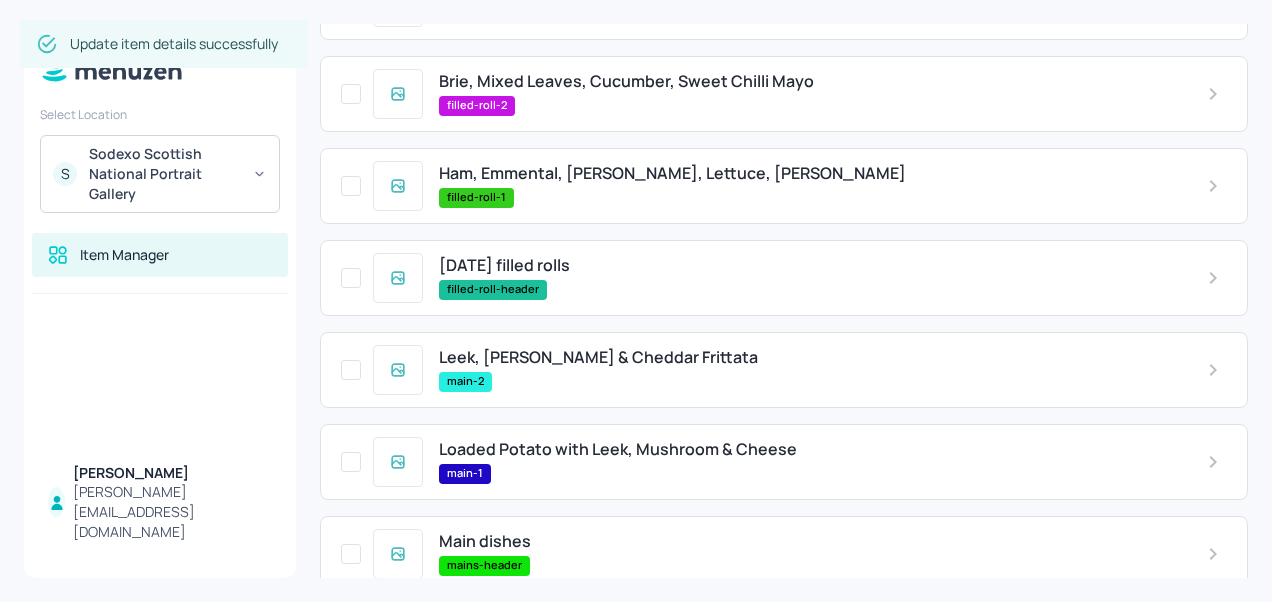 scroll, scrollTop: 216, scrollLeft: 0, axis: vertical 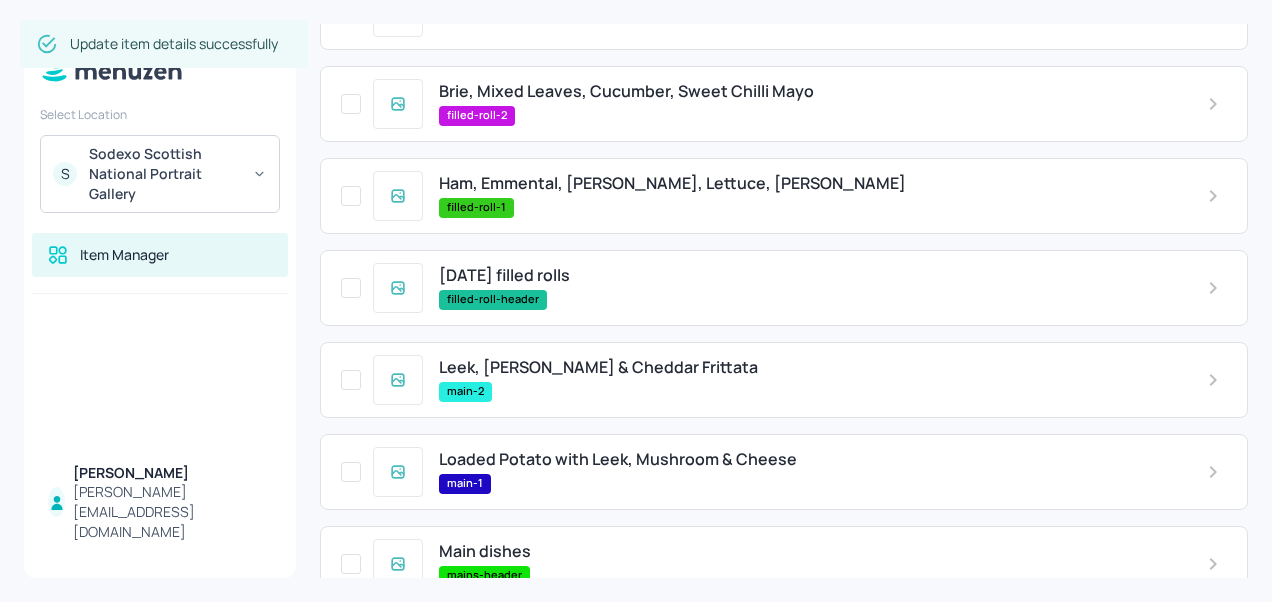 click on "Ham, Emmental, Gherkin, Lettuce, Mustard Mayo" at bounding box center (672, 183) 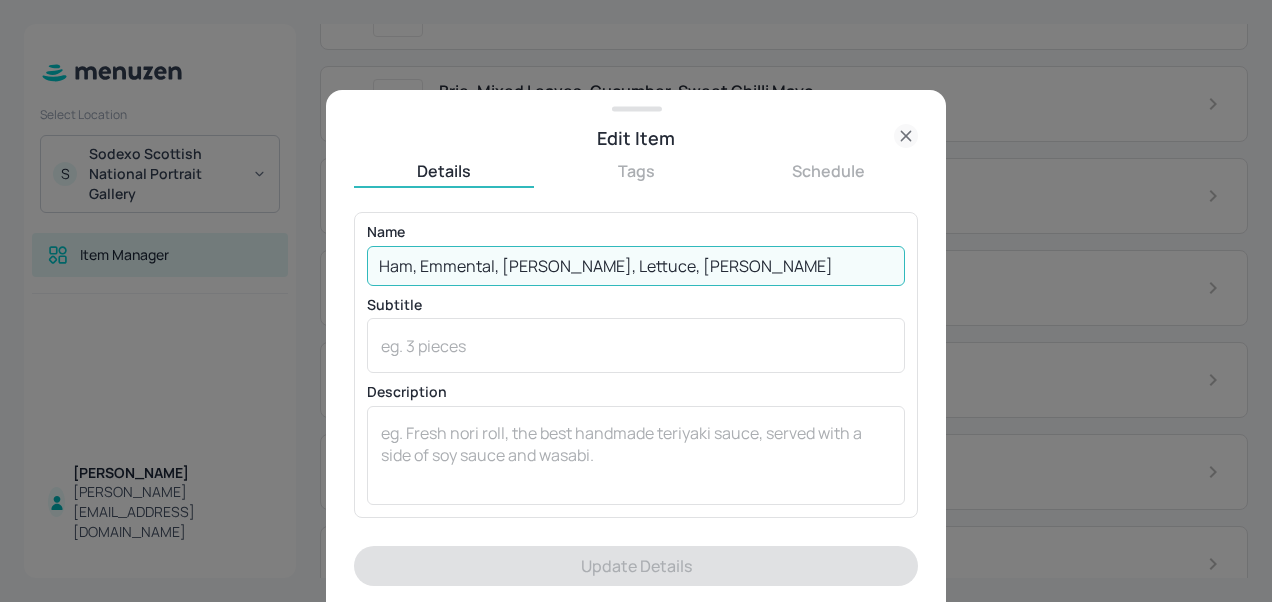 drag, startPoint x: 767, startPoint y: 266, endPoint x: 337, endPoint y: 271, distance: 430.02908 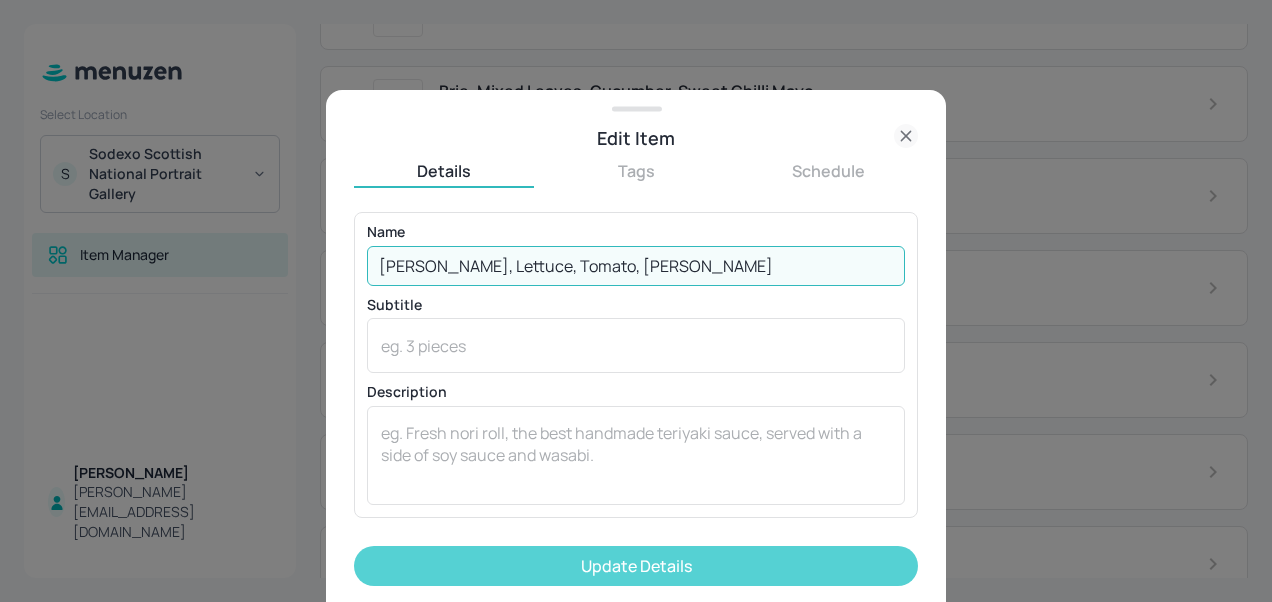 type on "[PERSON_NAME], Lettuce, Tomato, [PERSON_NAME]" 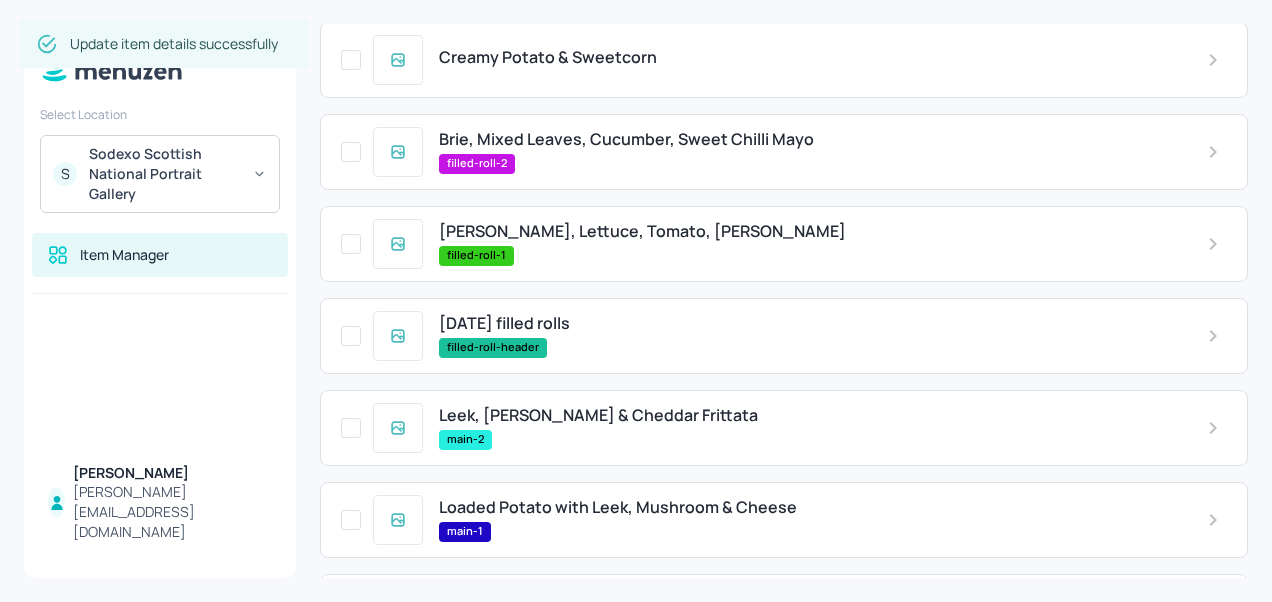 scroll, scrollTop: 166, scrollLeft: 0, axis: vertical 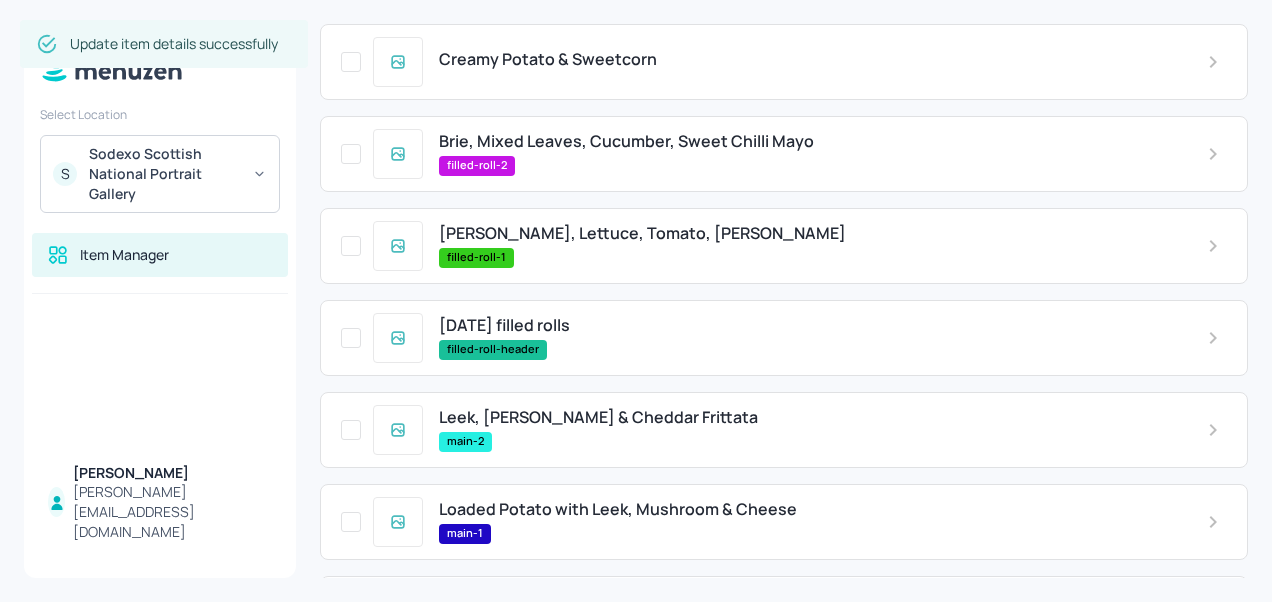 click on "filled-roll-2" at bounding box center [807, 166] 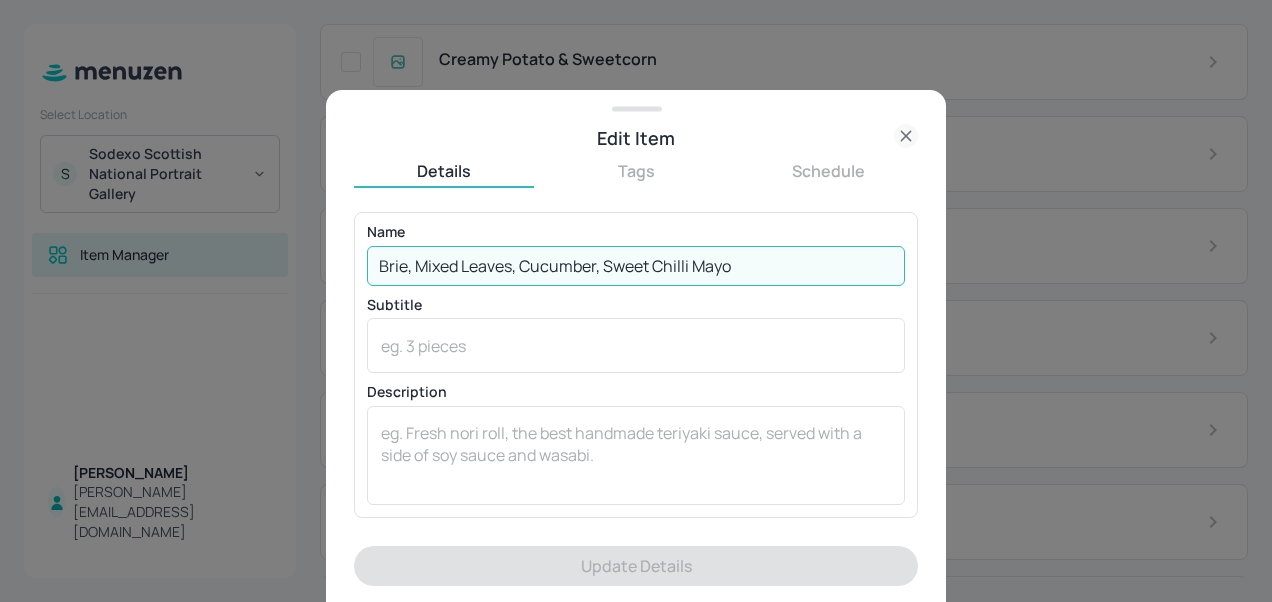 drag, startPoint x: 737, startPoint y: 263, endPoint x: 324, endPoint y: 253, distance: 413.12103 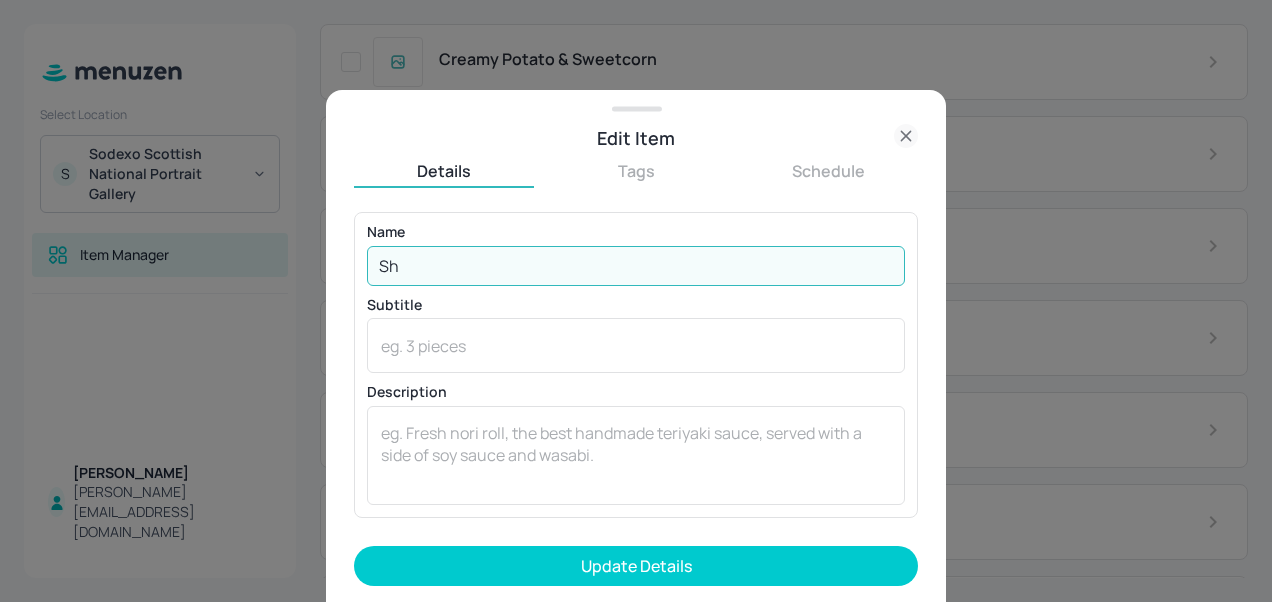 type on "S" 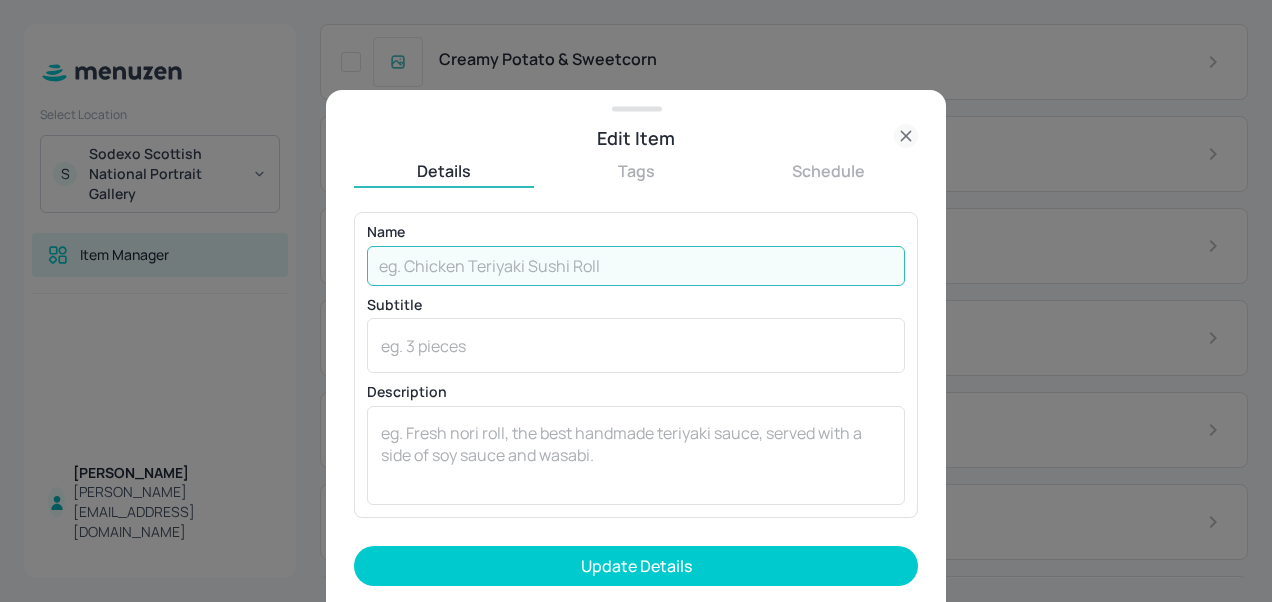 type on "c" 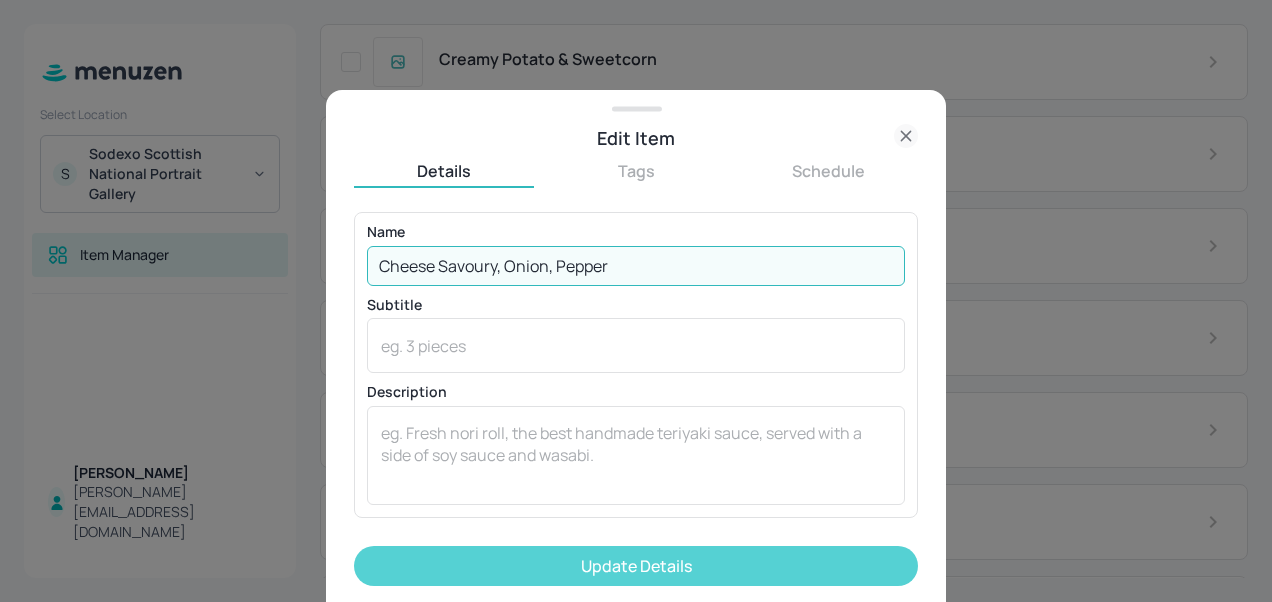 type on "Cheese Savoury, Onion, Pepper" 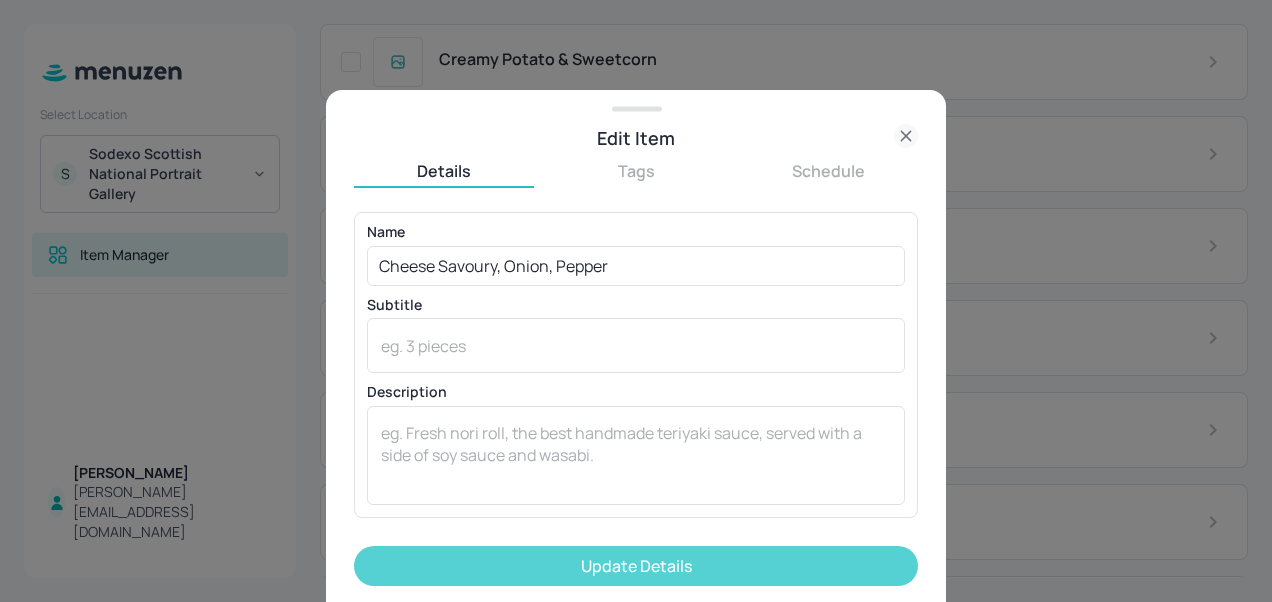 click on "Update Details" at bounding box center (636, 566) 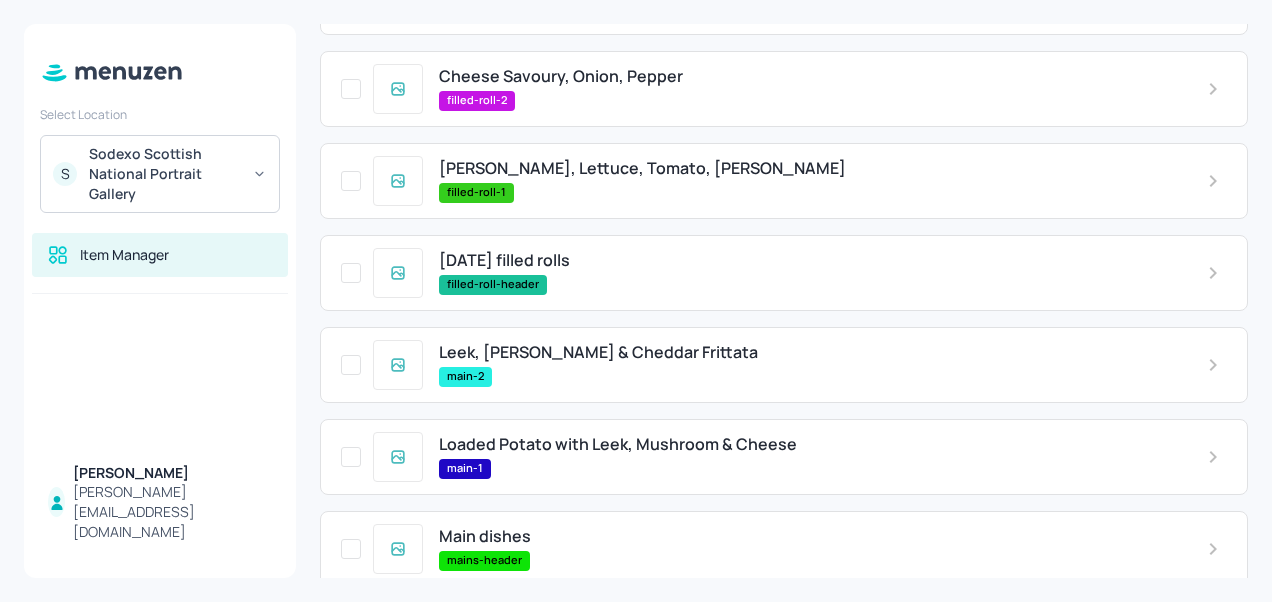 scroll, scrollTop: 0, scrollLeft: 0, axis: both 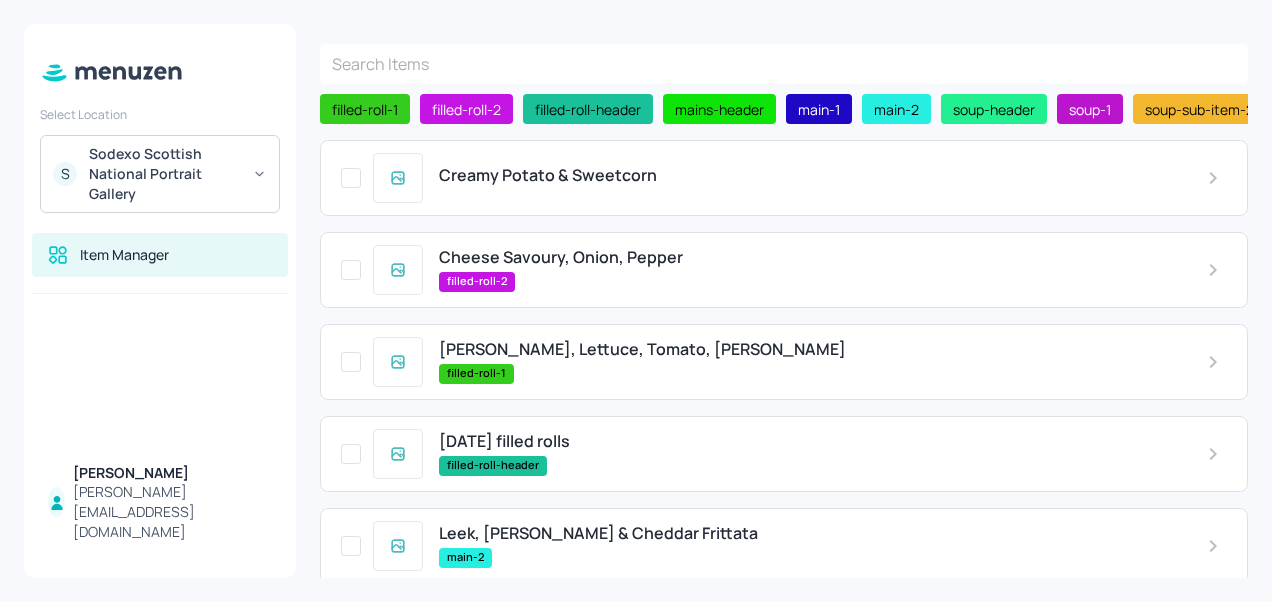 click on "Cheese Savoury, Onion, Pepper" at bounding box center [561, 257] 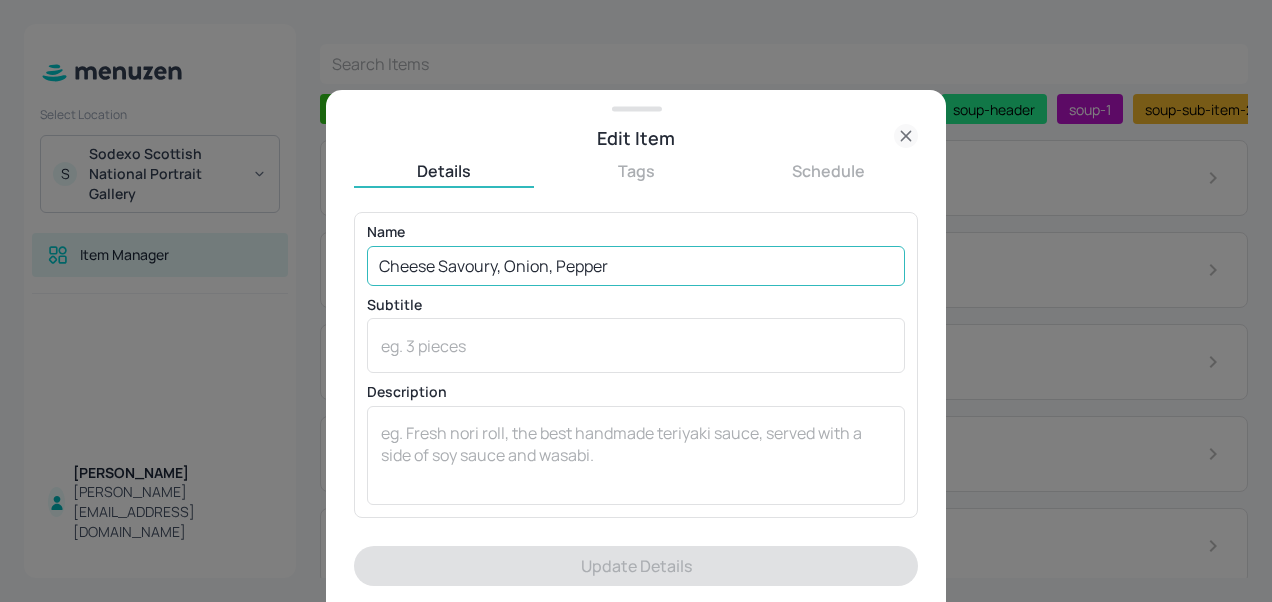 click on "Cheese Savoury, Onion, Pepper" at bounding box center (636, 266) 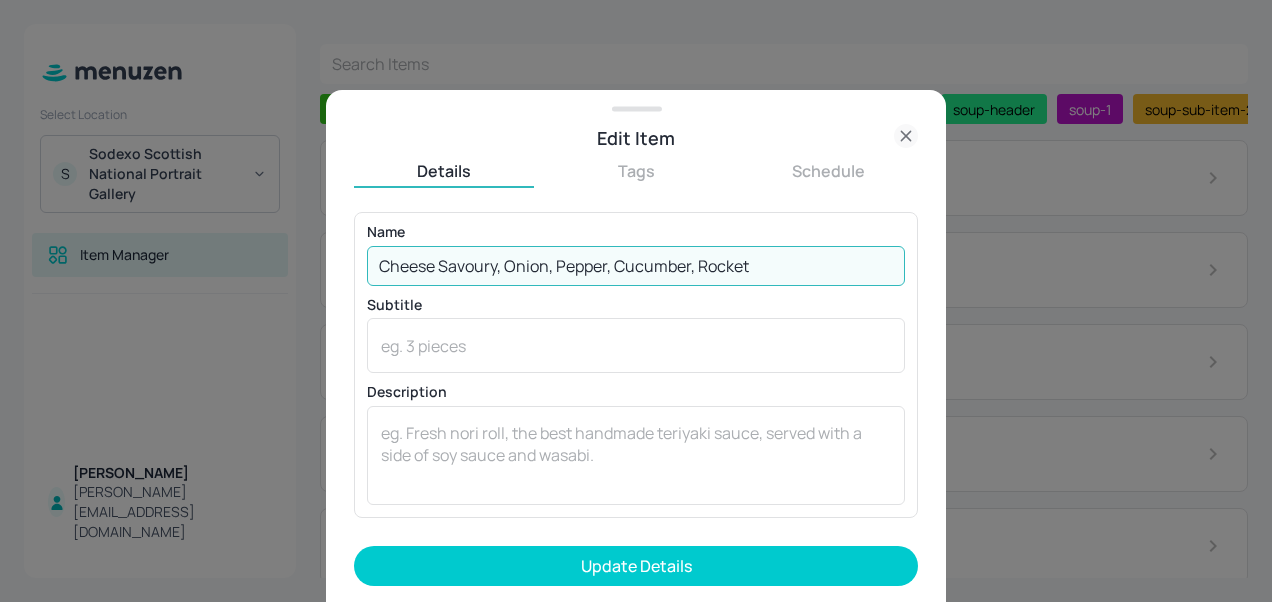 type on "Cheese Savoury, Onion, Pepper, Cucumber, Rocket" 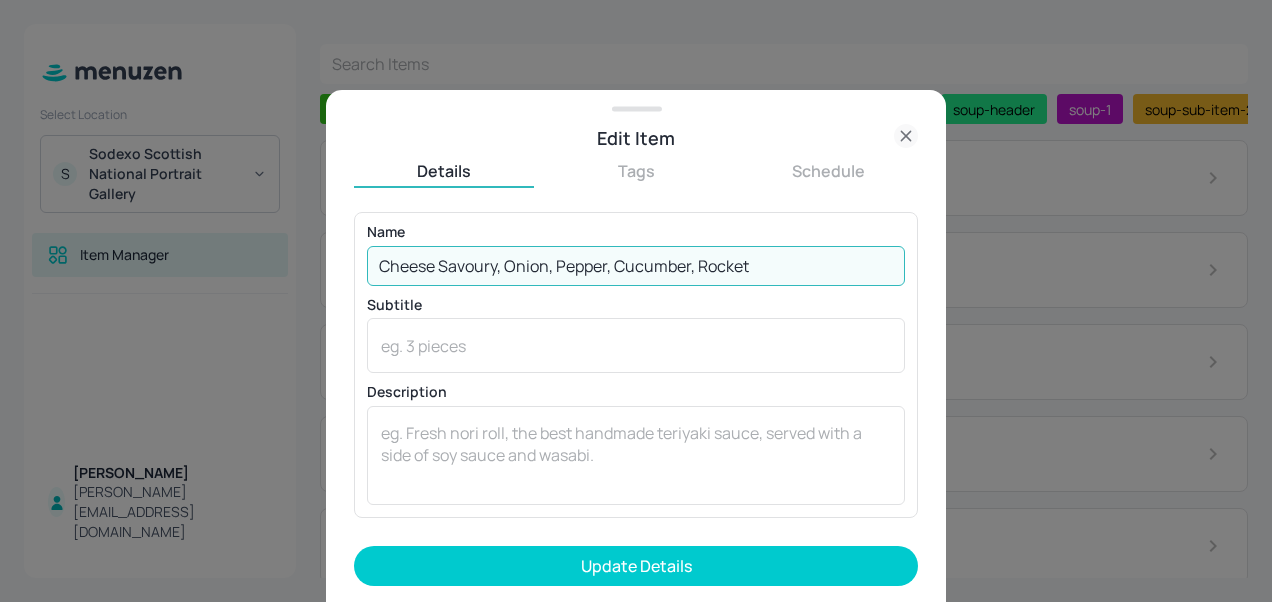 click on "Update Details" at bounding box center [636, 566] 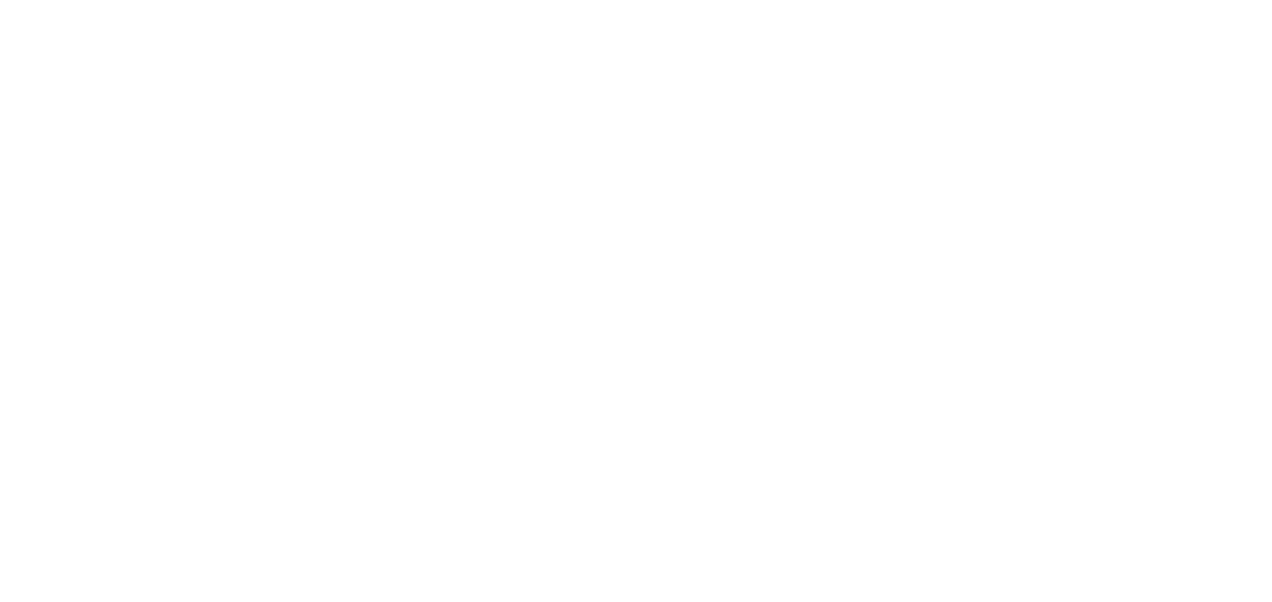 scroll, scrollTop: 0, scrollLeft: 0, axis: both 